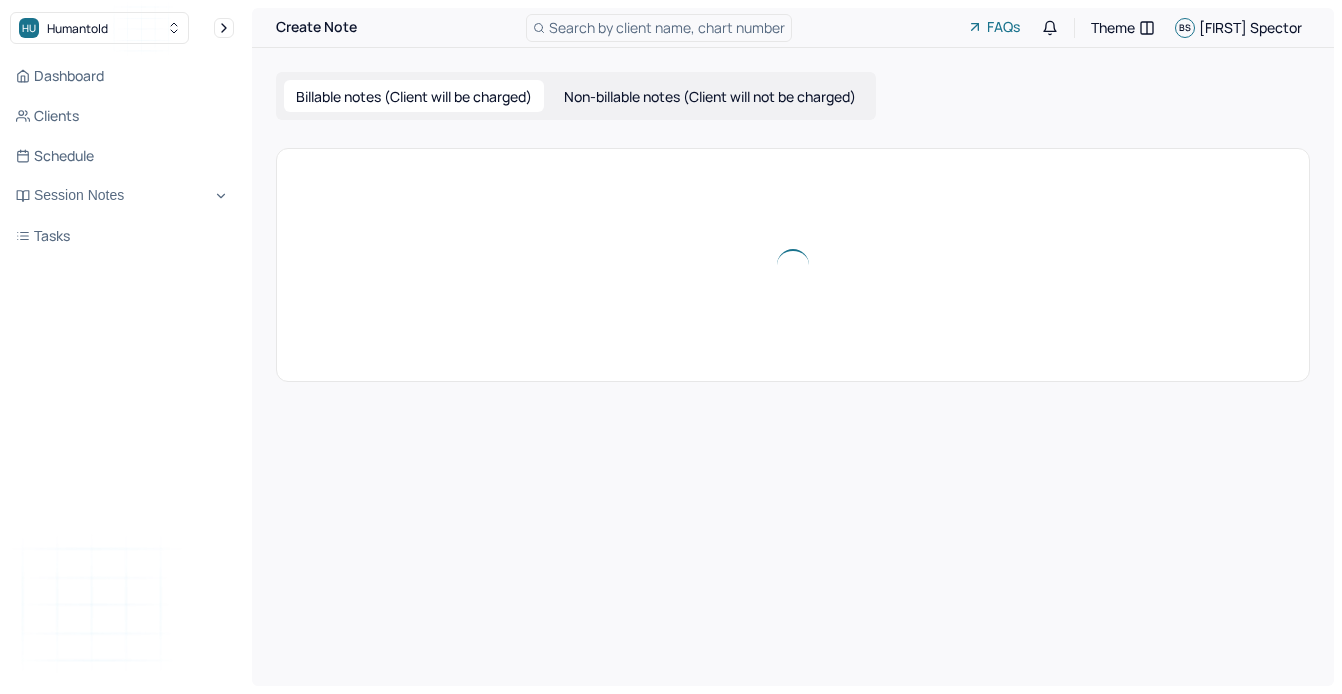 scroll, scrollTop: 0, scrollLeft: 0, axis: both 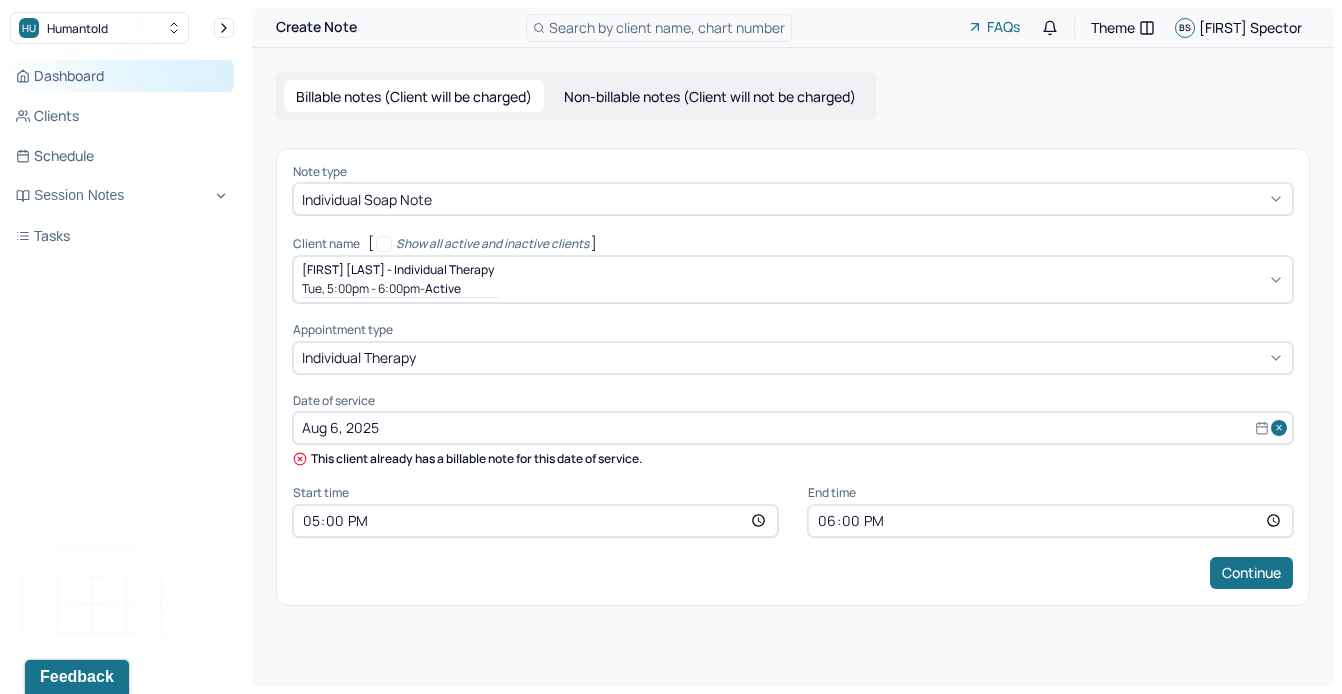 click on "Dashboard" at bounding box center (122, 76) 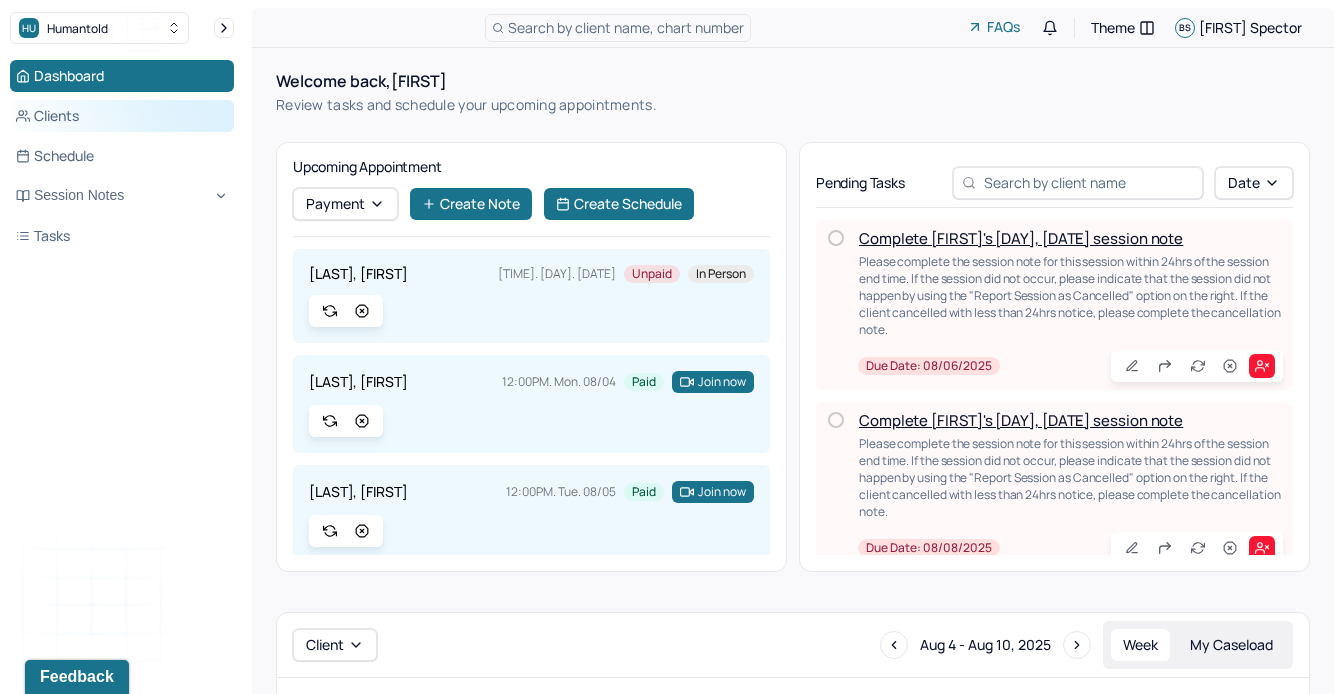 click on "Clients" at bounding box center (122, 116) 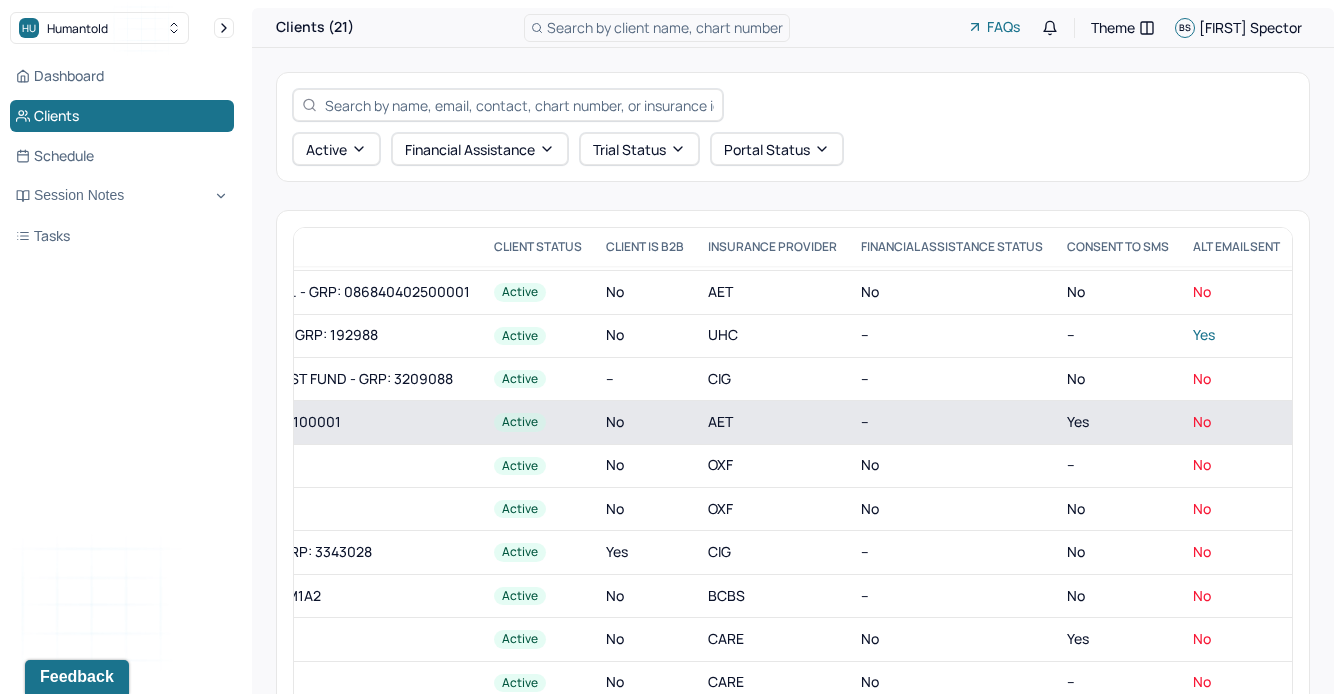 scroll, scrollTop: 299, scrollLeft: 1115, axis: both 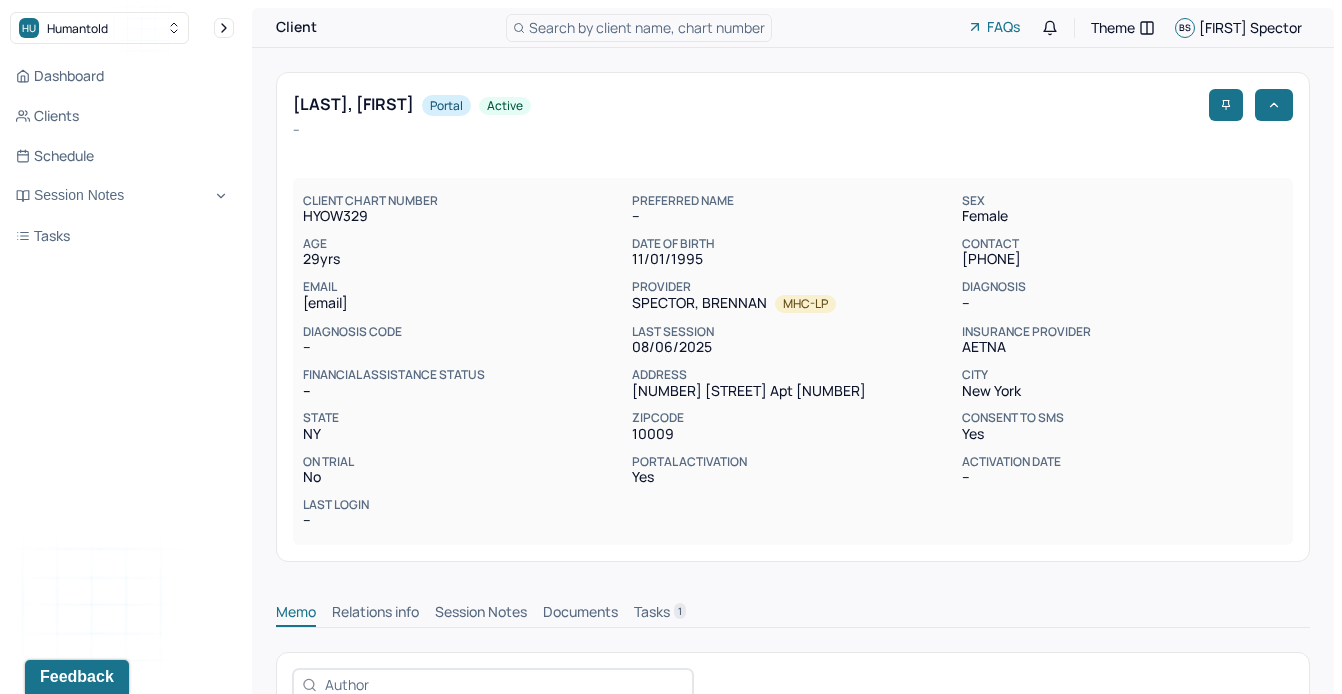 click on "Documents" at bounding box center (580, 614) 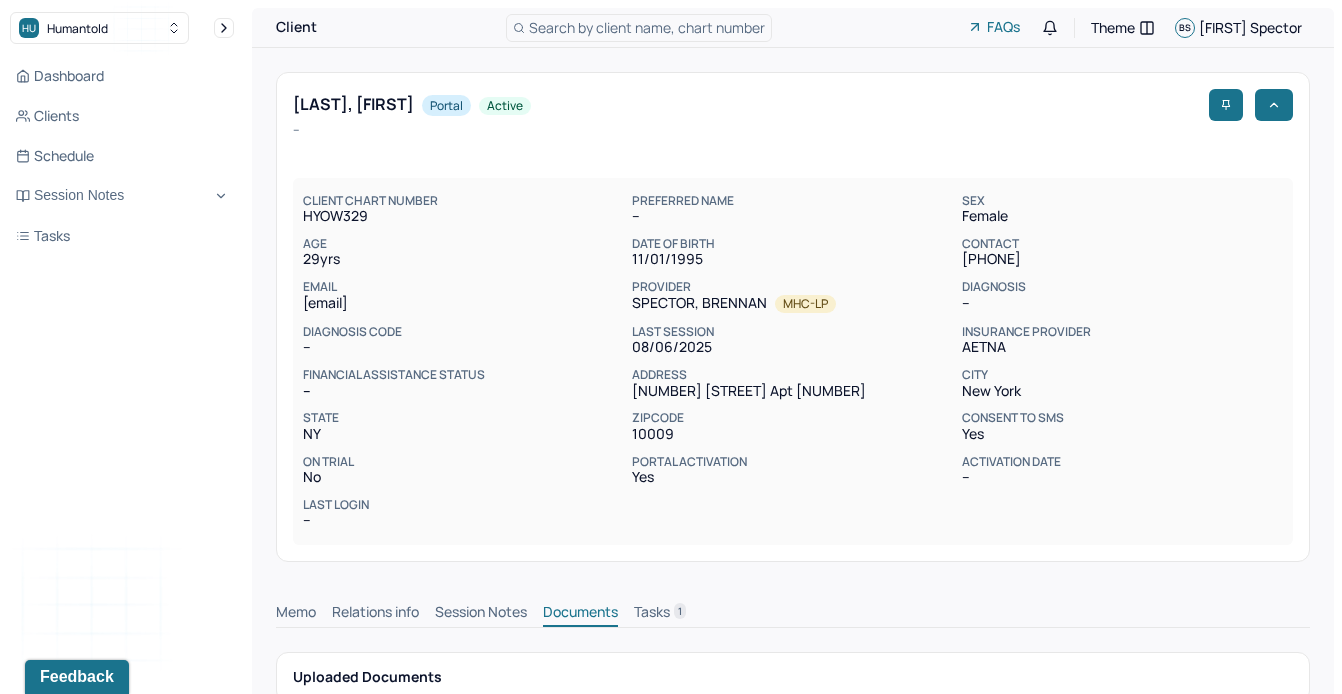 click on "Session Notes" at bounding box center [481, 614] 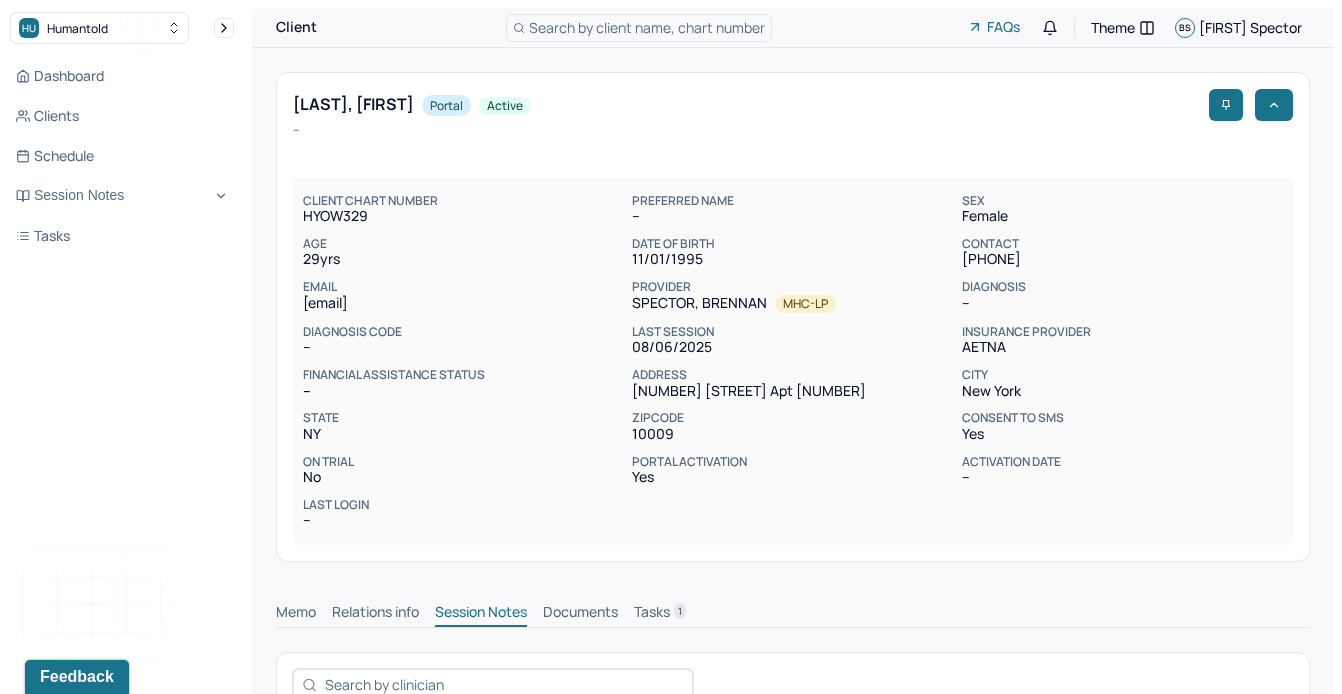 scroll, scrollTop: 257, scrollLeft: 0, axis: vertical 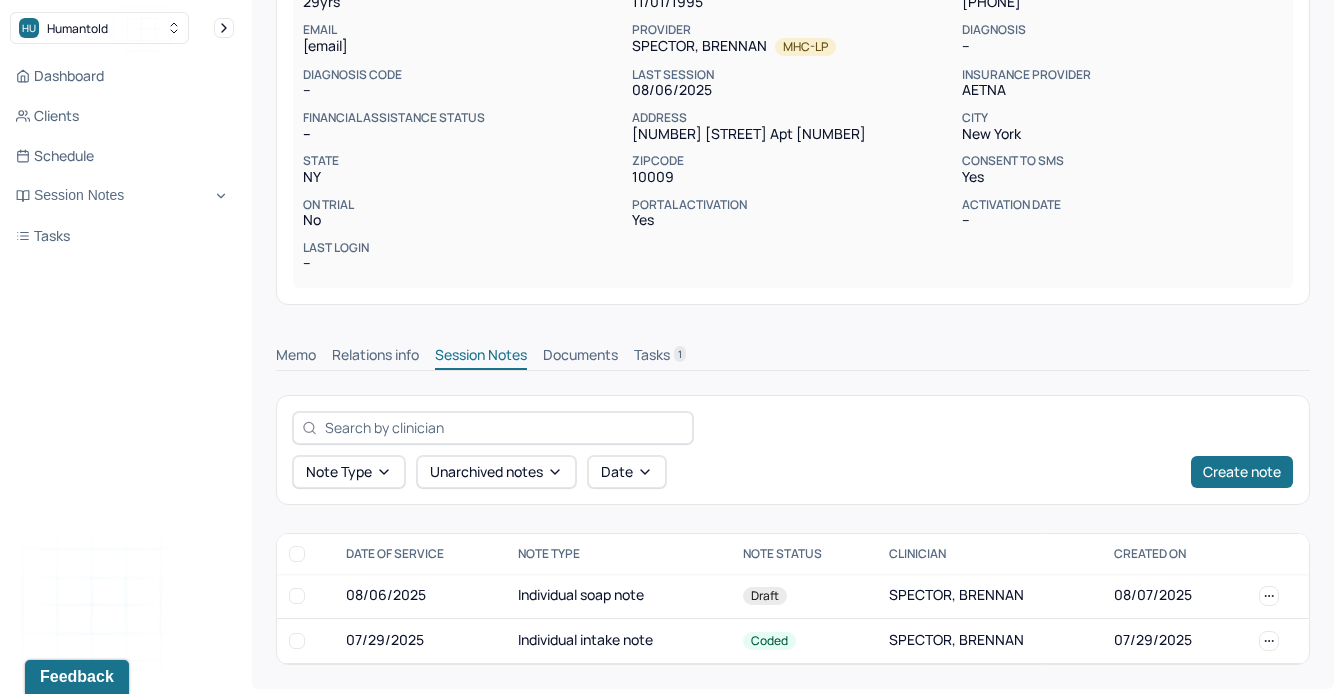 type 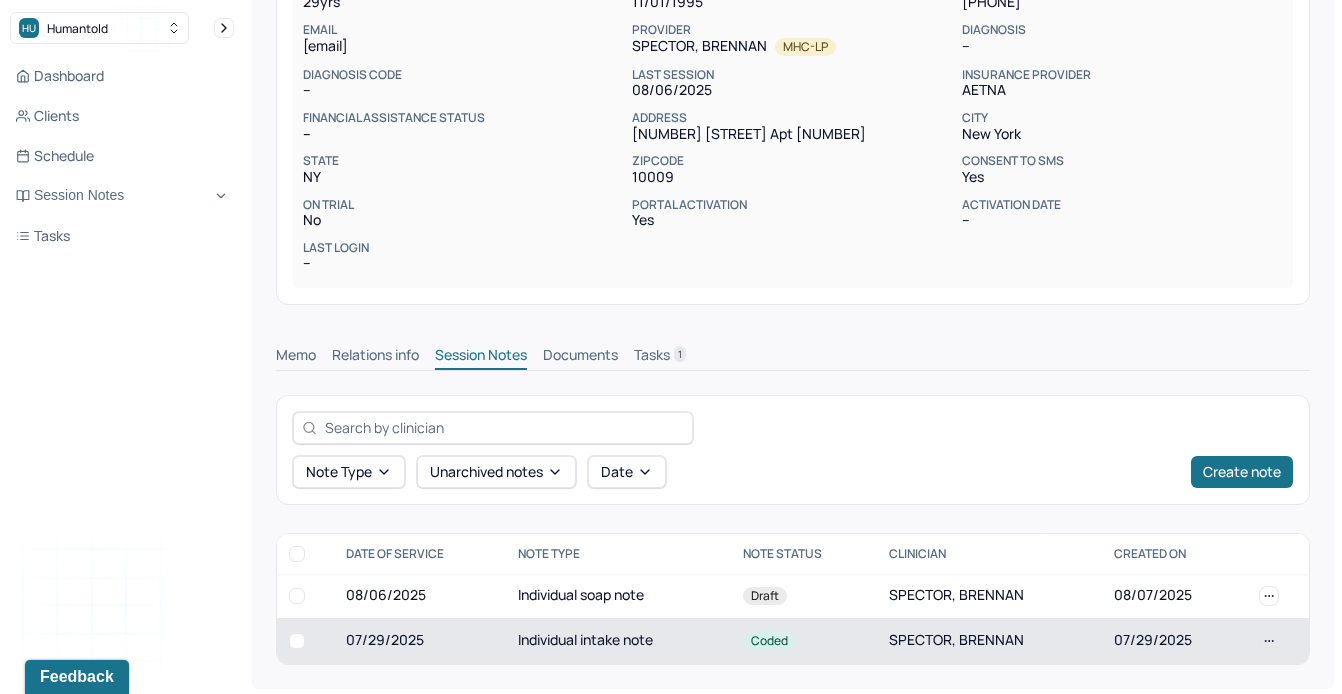 click on "Coded" at bounding box center (804, 640) 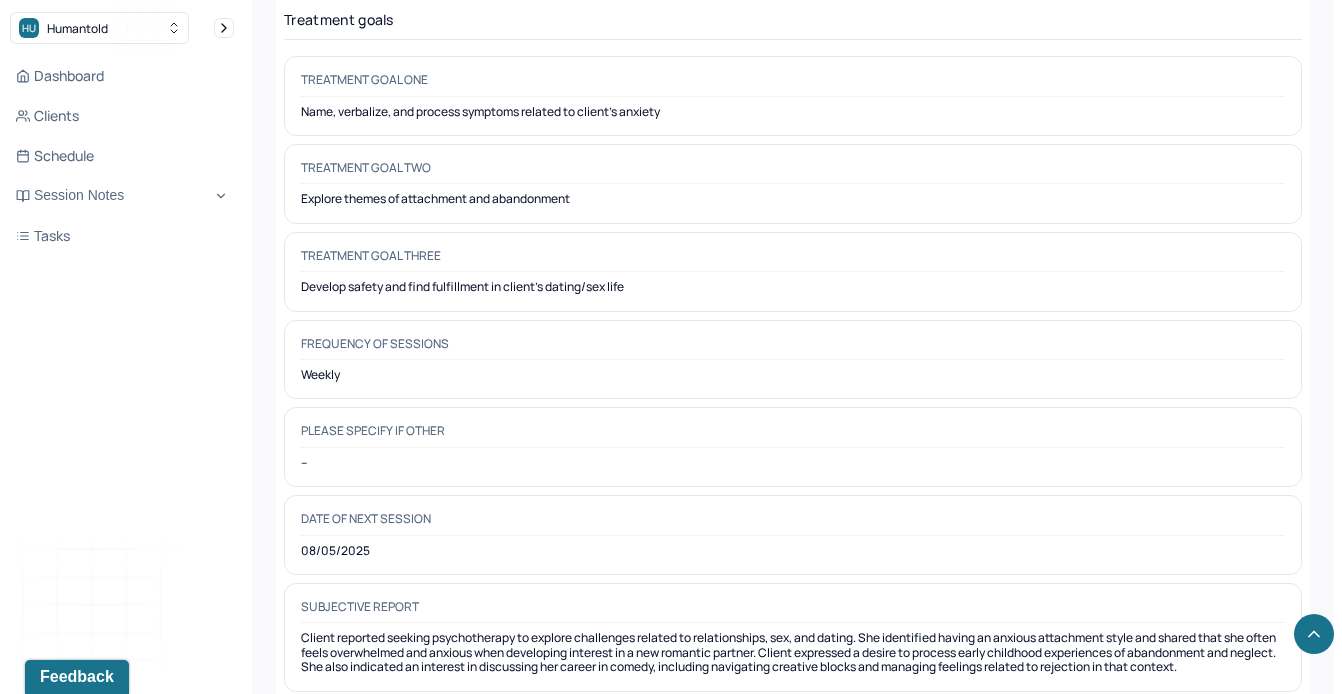 scroll, scrollTop: 9963, scrollLeft: 0, axis: vertical 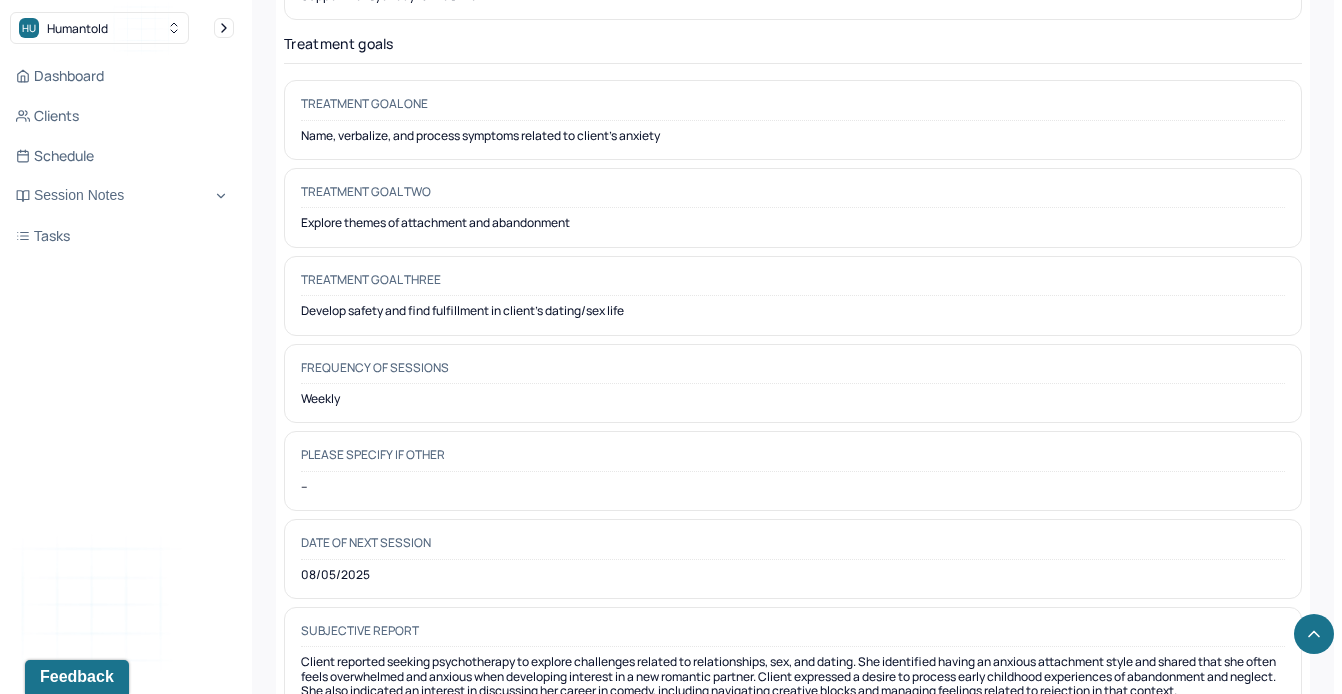 click on "Develop safety and find fulfillment in client's dating/sex life" at bounding box center (793, 311) 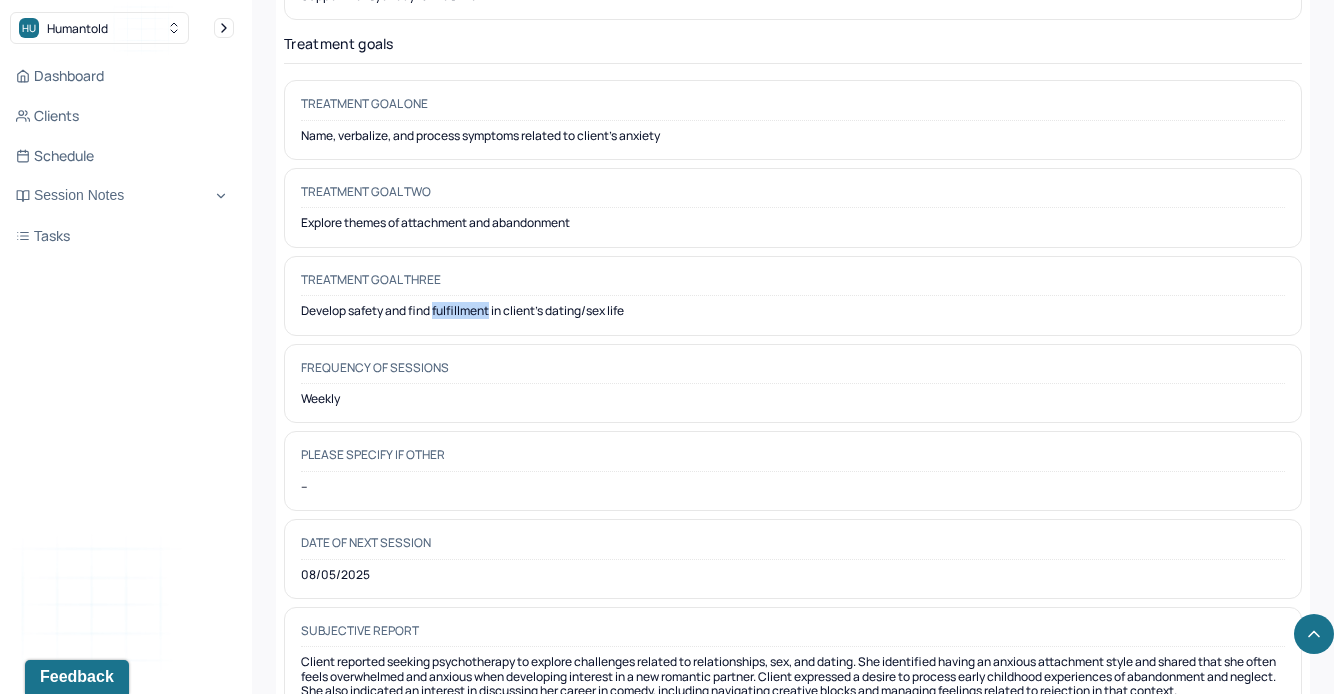 click on "Develop safety and find fulfillment in client's dating/sex life" at bounding box center (793, 311) 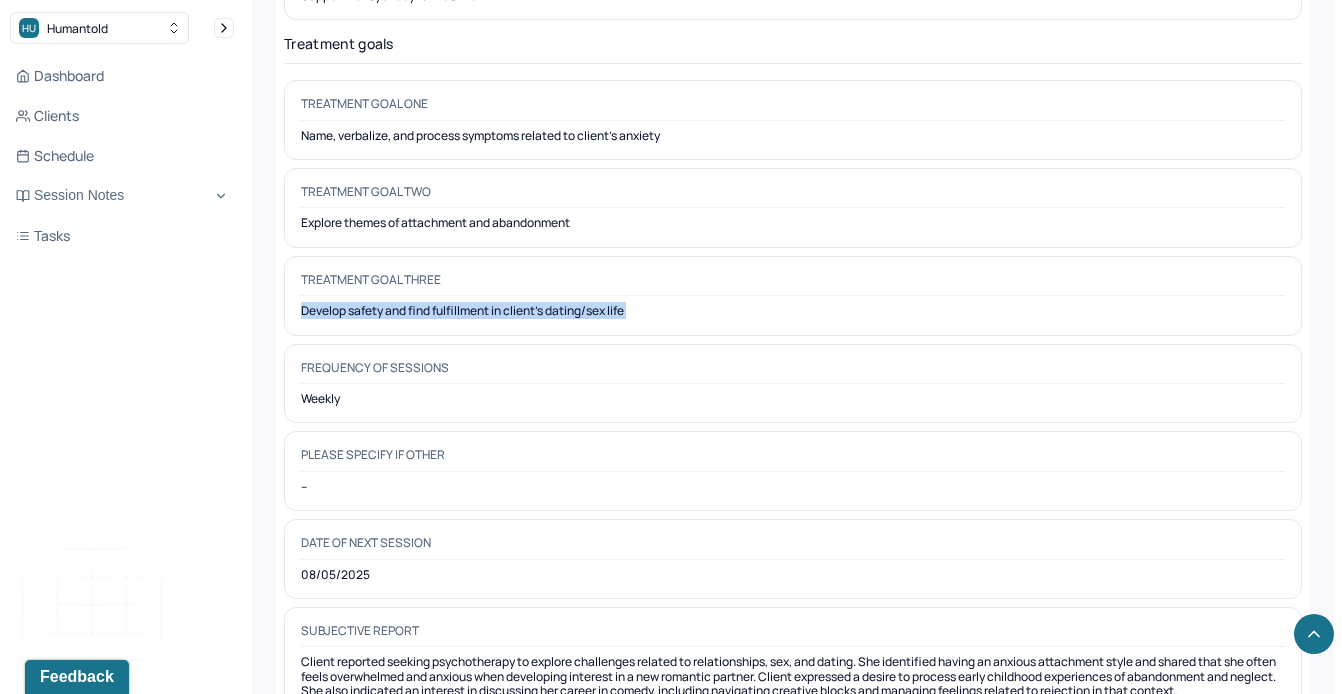 click on "Develop safety and find fulfillment in client's dating/sex life" at bounding box center (793, 311) 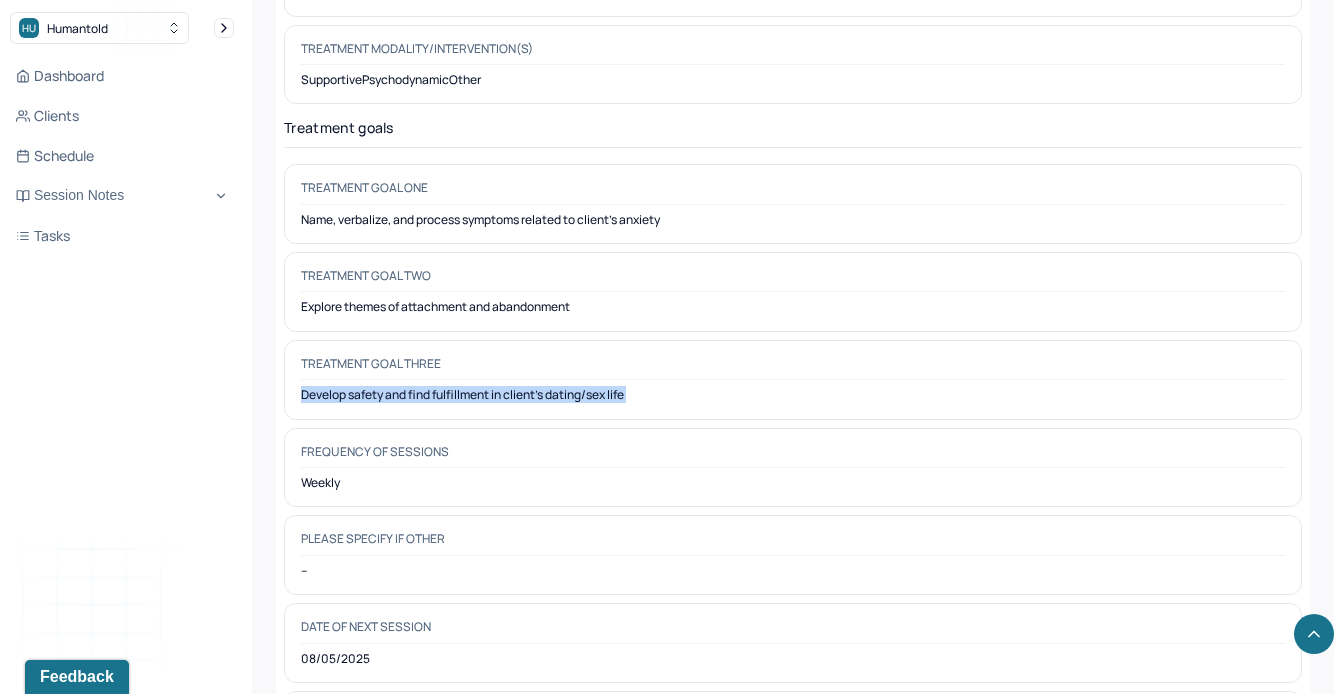 scroll, scrollTop: 9831, scrollLeft: 0, axis: vertical 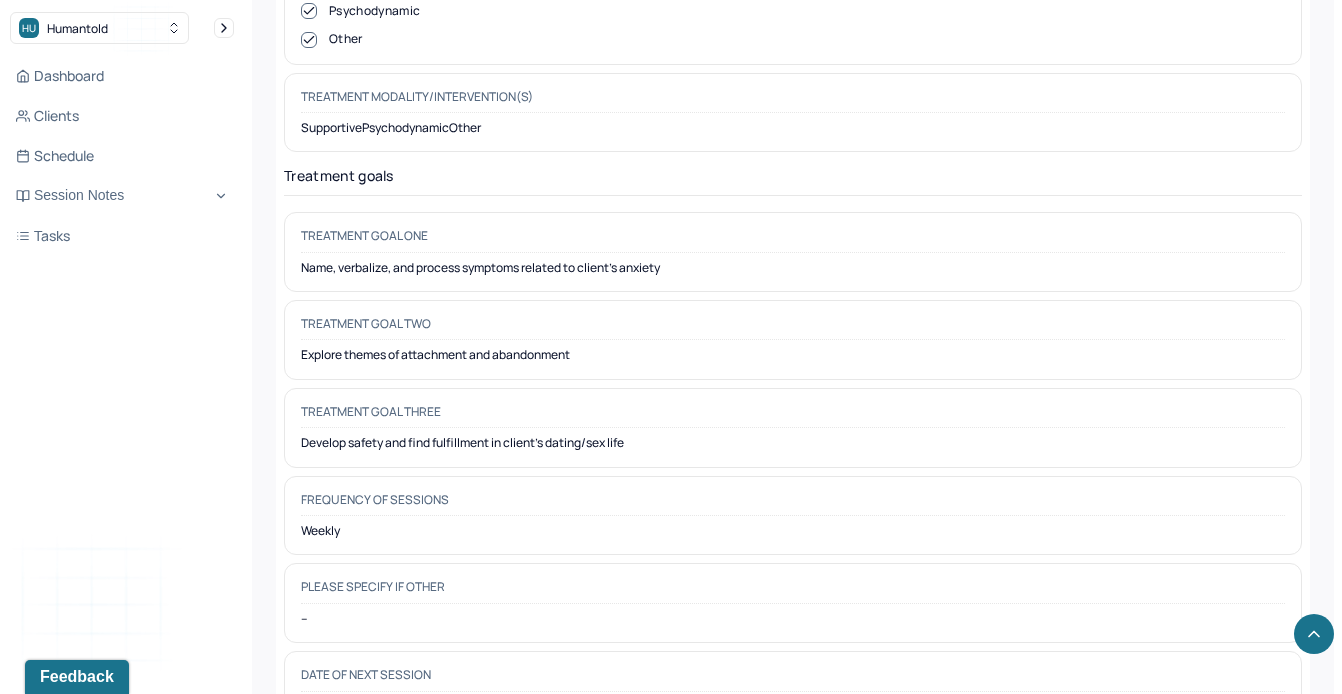 click on "Explore themes of attachment and abandonment" at bounding box center [793, 355] 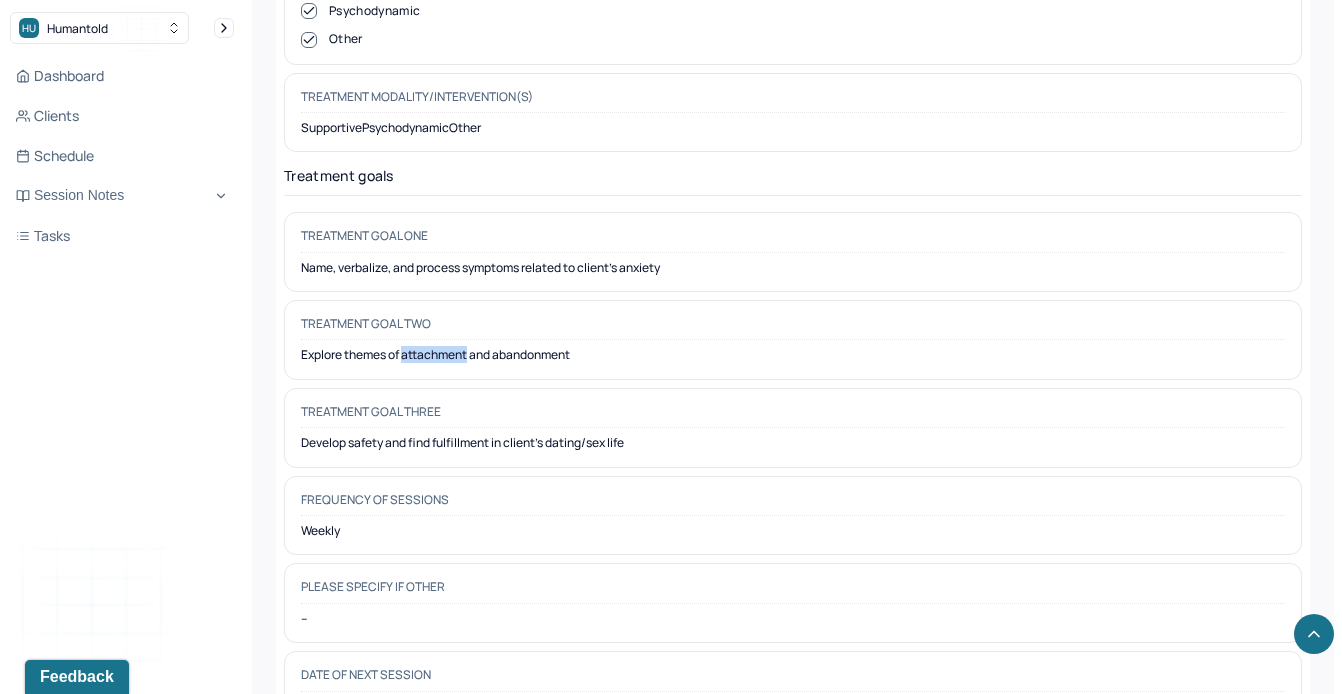 click on "Explore themes of attachment and abandonment" at bounding box center (793, 355) 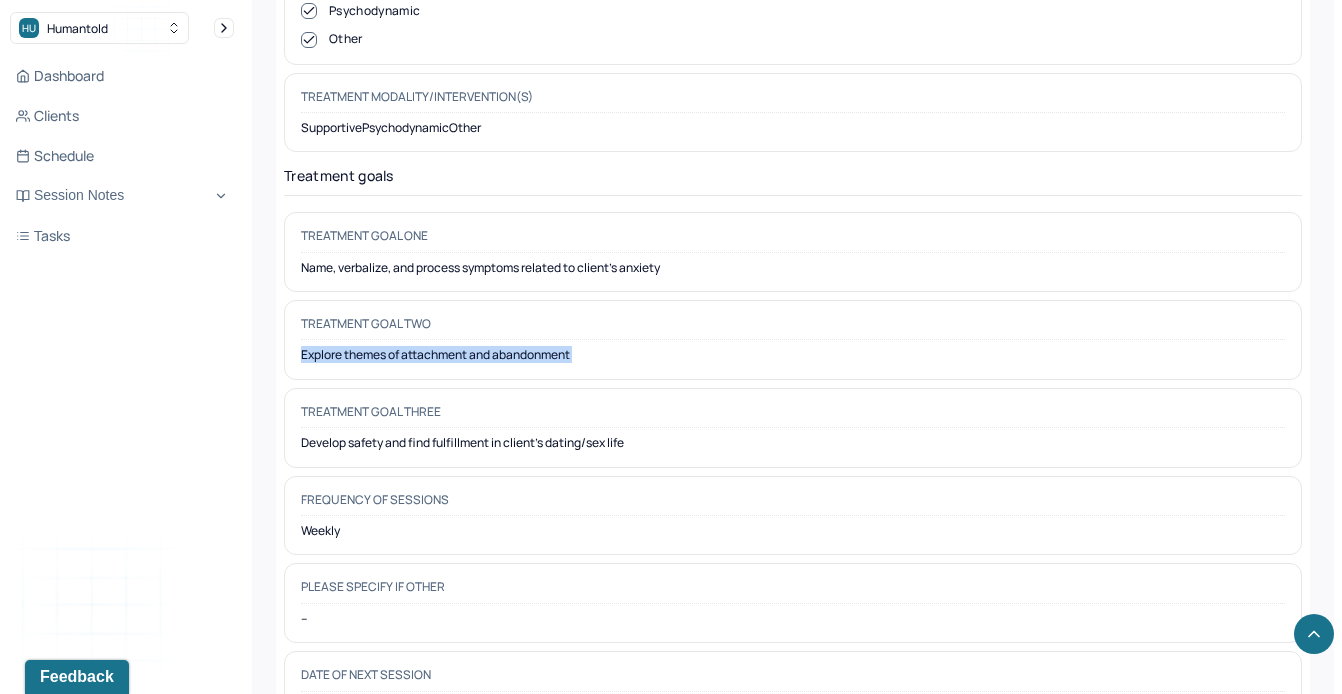 click on "Explore themes of attachment and abandonment" at bounding box center (793, 355) 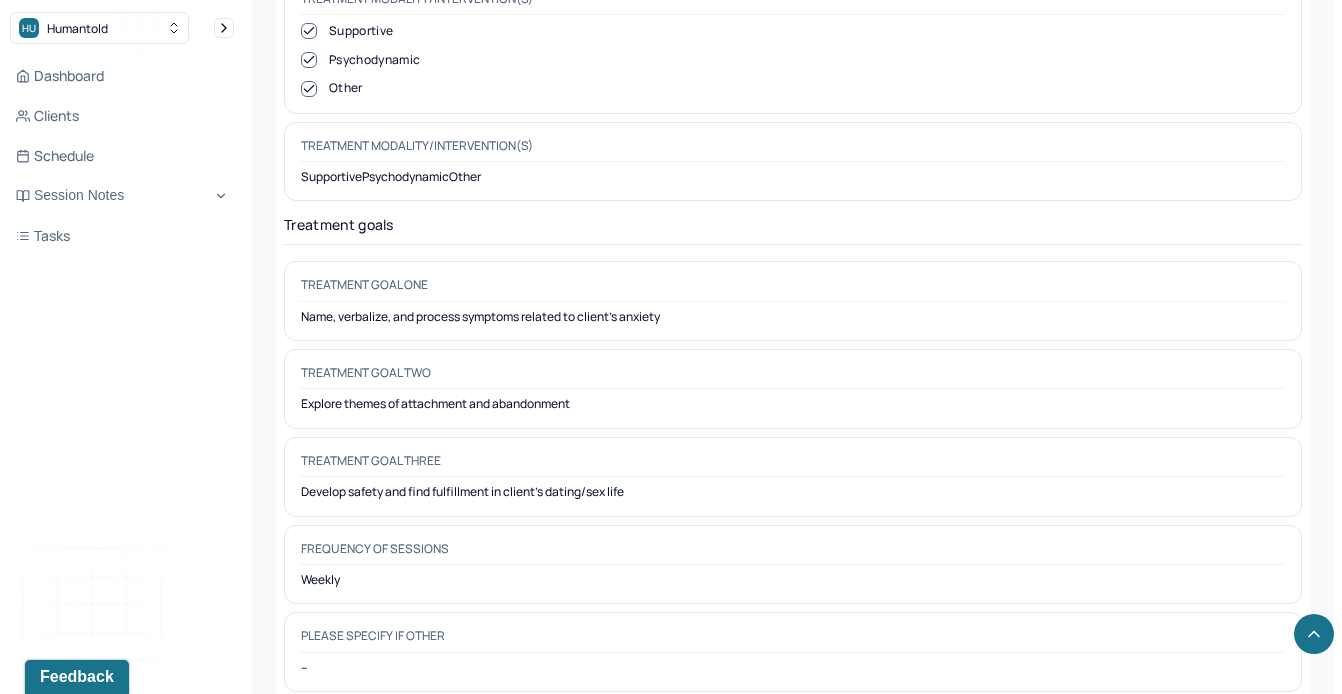 click on "Name, verbalize, and process symptoms related to client's anxiety" at bounding box center (793, 317) 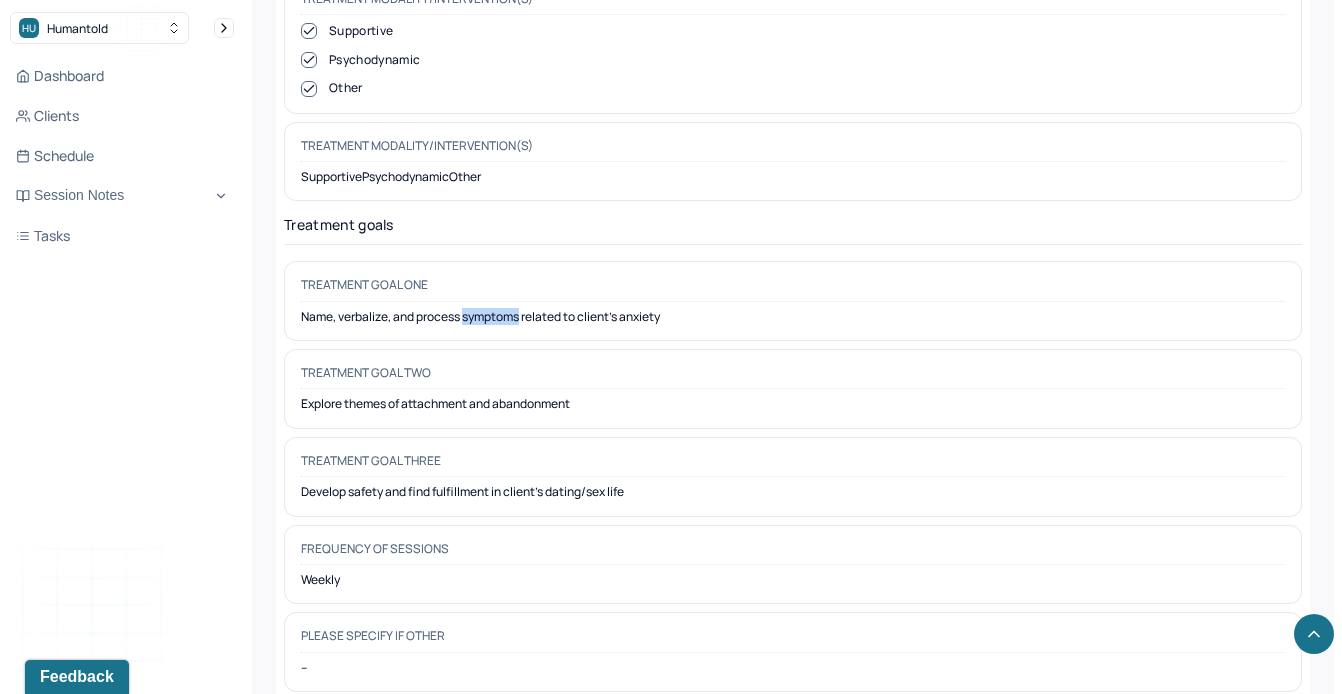 click on "Name, verbalize, and process symptoms related to client's anxiety" at bounding box center (793, 317) 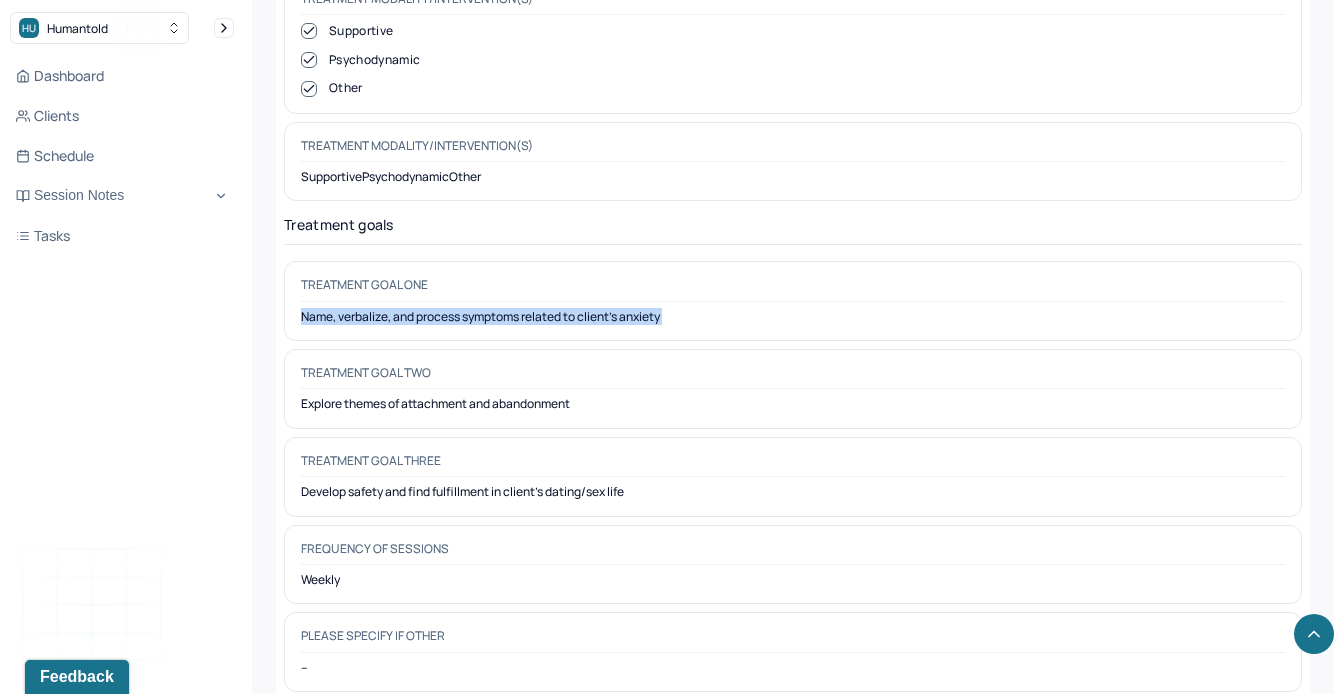 click on "Name, verbalize, and process symptoms related to client's anxiety" at bounding box center [793, 317] 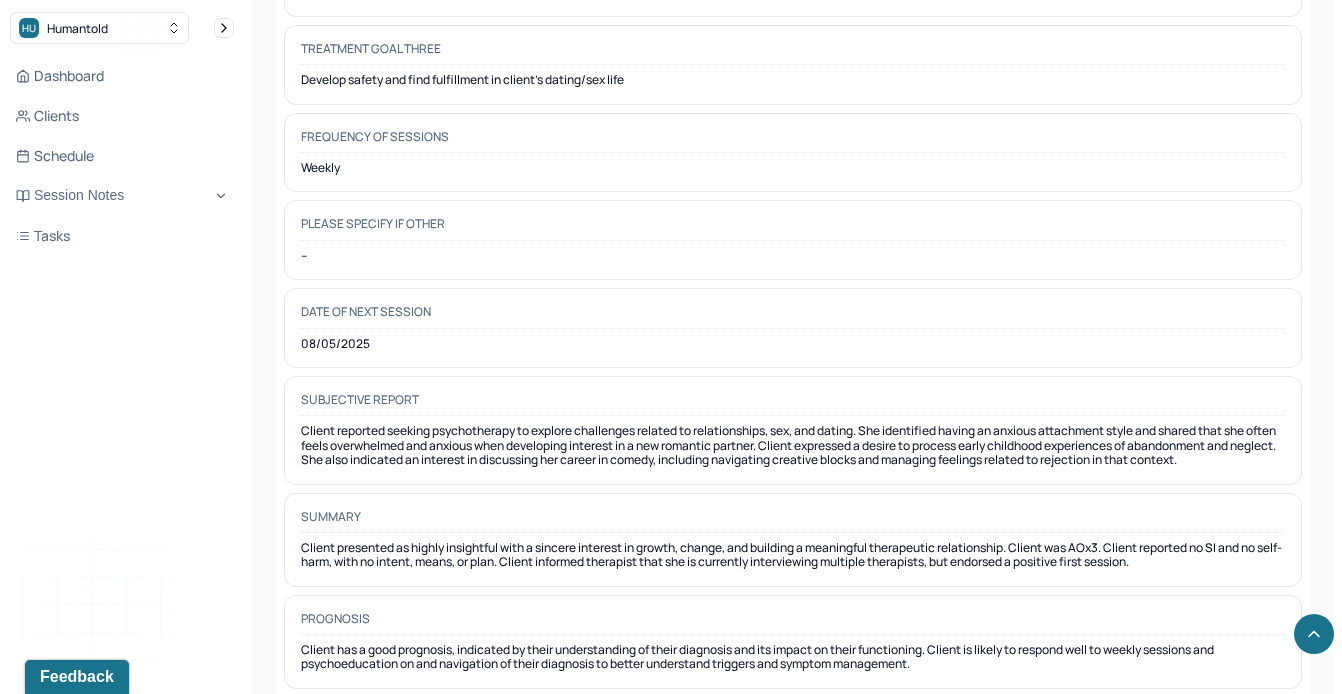 scroll, scrollTop: 10304, scrollLeft: 0, axis: vertical 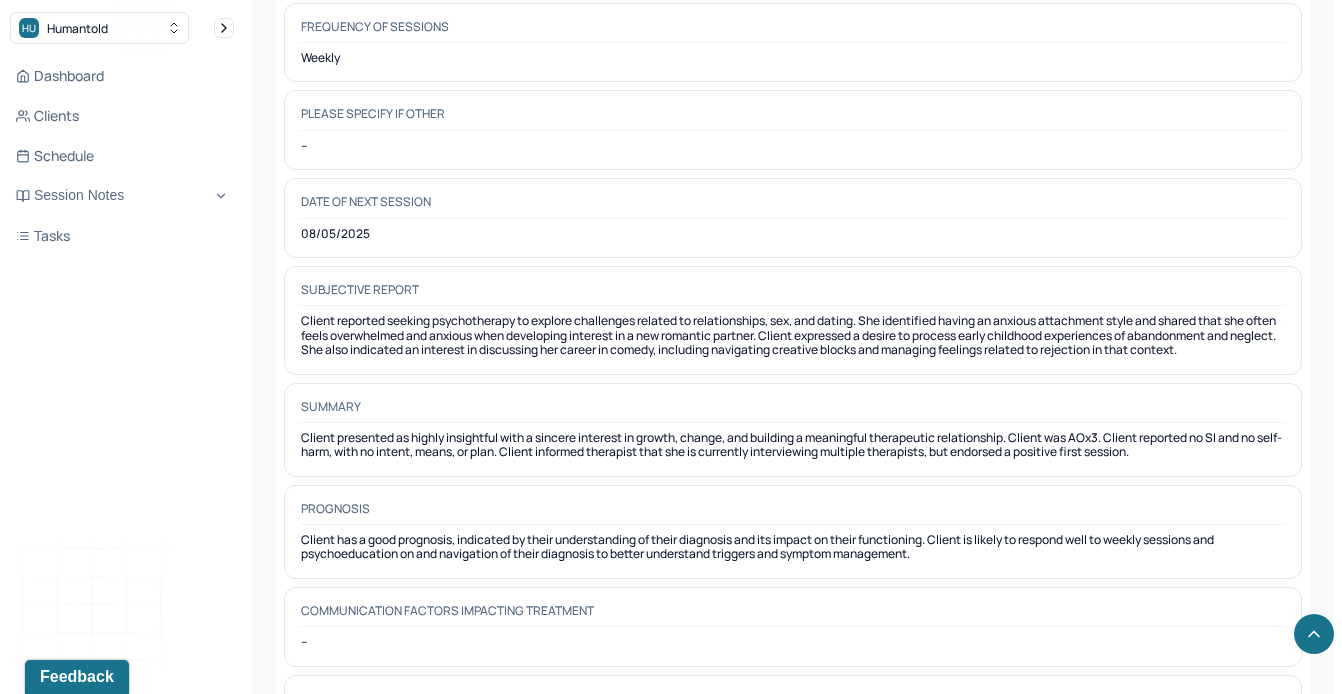 click on "Prognosis Client has a good prognosis, indicated by their understanding of their diagnosis and its impact on their functioning. Client is likely to respond well to weekly sessions and psychoeducation on and navigation of their diagnosis to better understand triggers and symptom management." at bounding box center [793, 532] 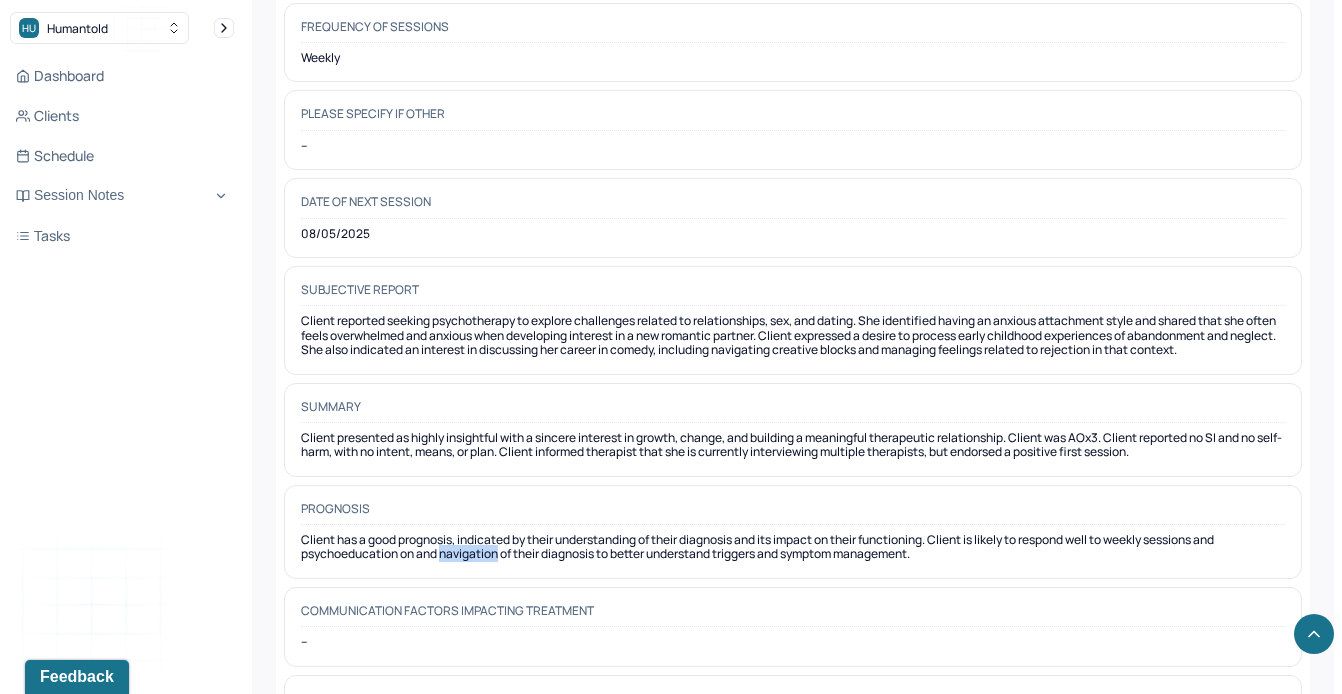 click on "Client has a good prognosis, indicated by their understanding of their diagnosis and its impact on their functioning. Client is likely to respond well to weekly sessions and psychoeducation on and navigation of their diagnosis to better understand triggers and symptom management." at bounding box center (793, 547) 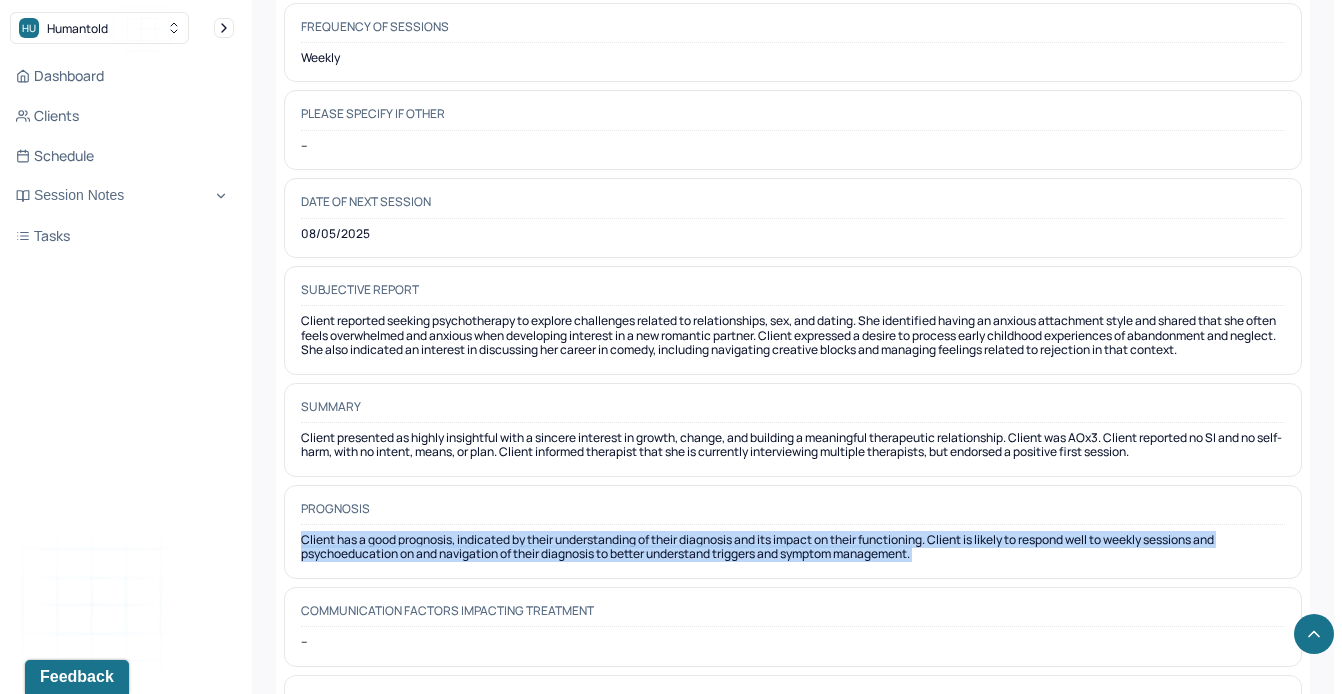 click on "Client has a good prognosis, indicated by their understanding of their diagnosis and its impact on their functioning. Client is likely to respond well to weekly sessions and psychoeducation on and navigation of their diagnosis to better understand triggers and symptom management." at bounding box center (793, 547) 